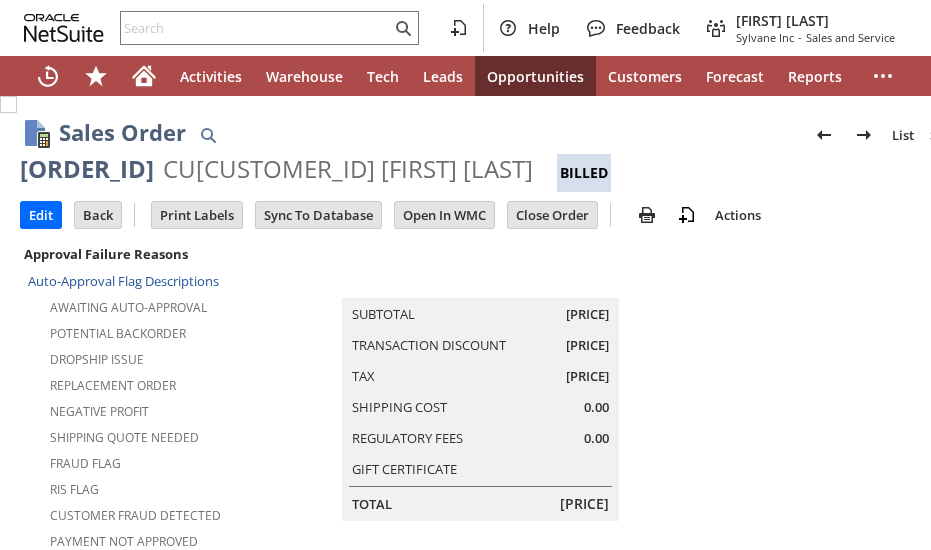 scroll, scrollTop: 0, scrollLeft: 0, axis: both 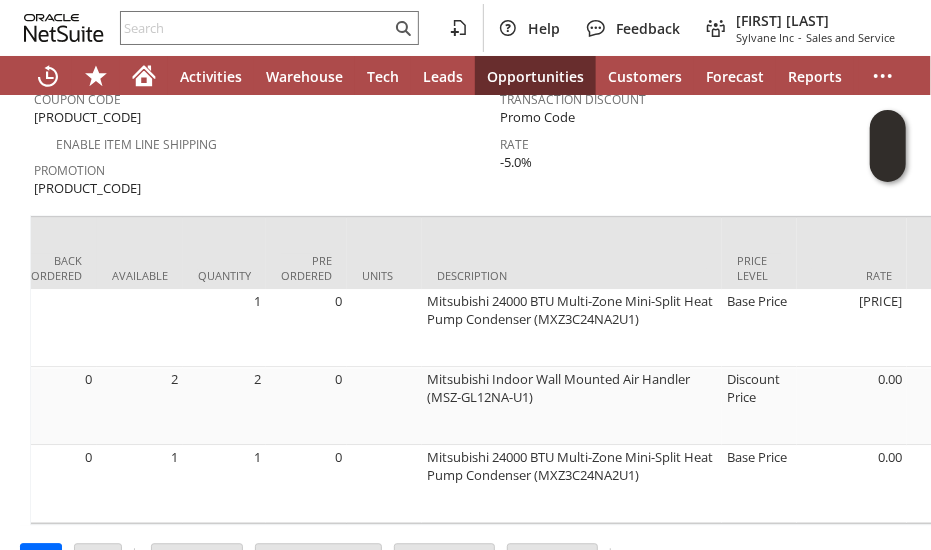 click on "Edit
Back
New
Make Copy
Print
Print Picking Ticket" at bounding box center (500, 551) 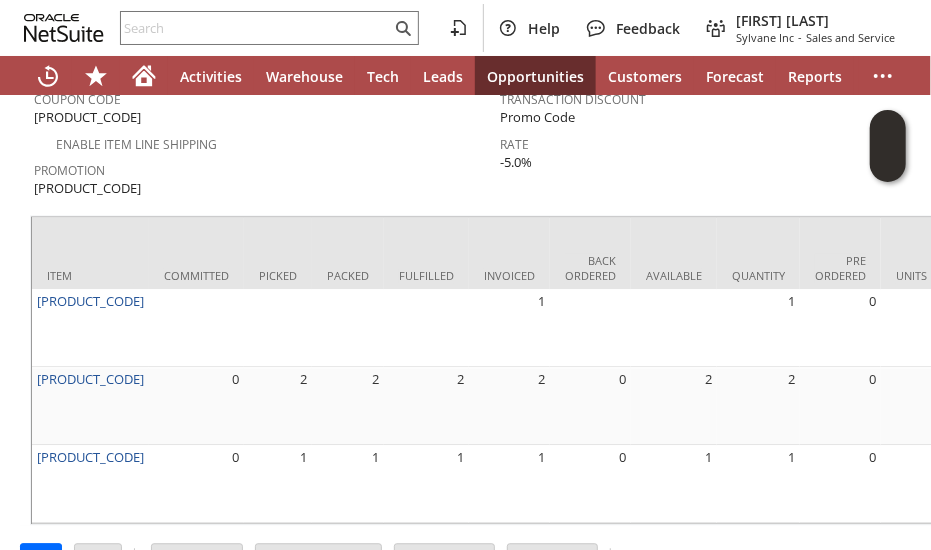 click on "Promotion
KL501" at bounding box center [262, 177] 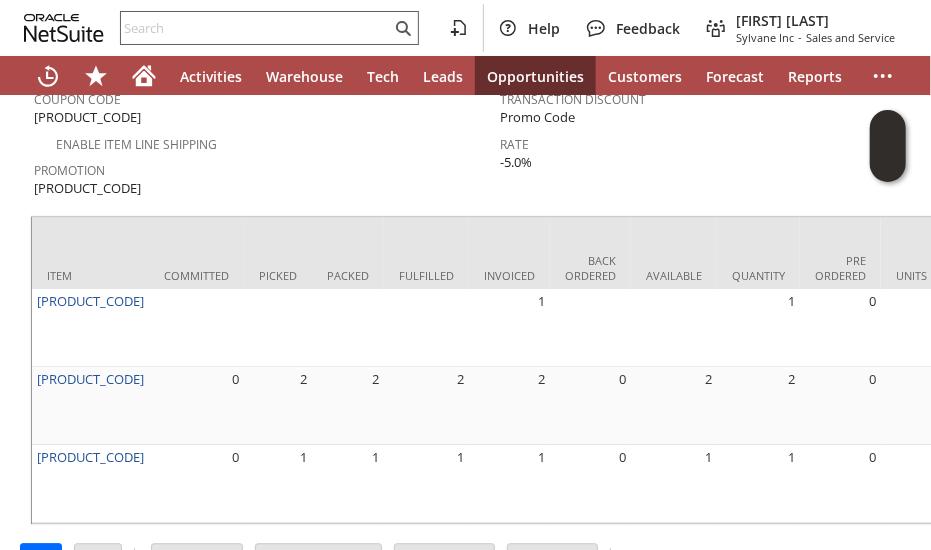 click at bounding box center (256, 28) 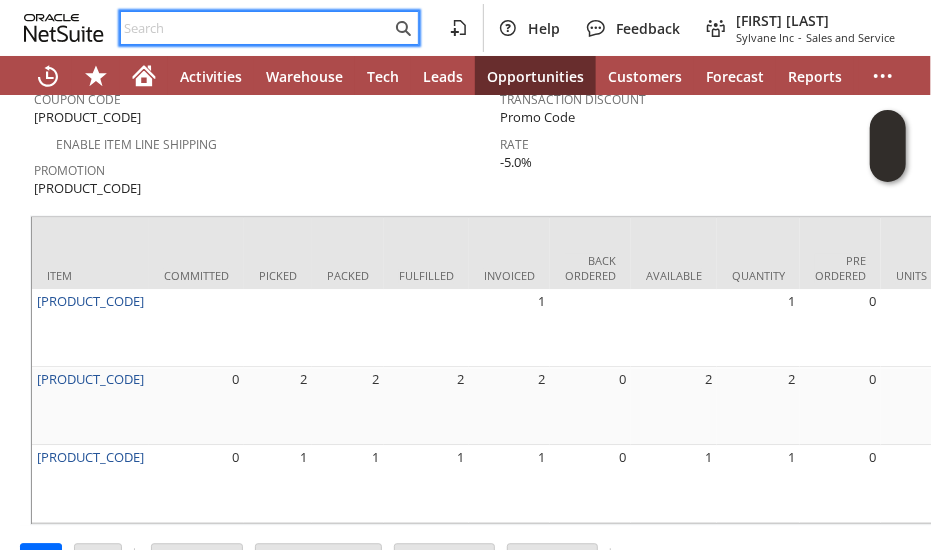 paste on "8652507433" 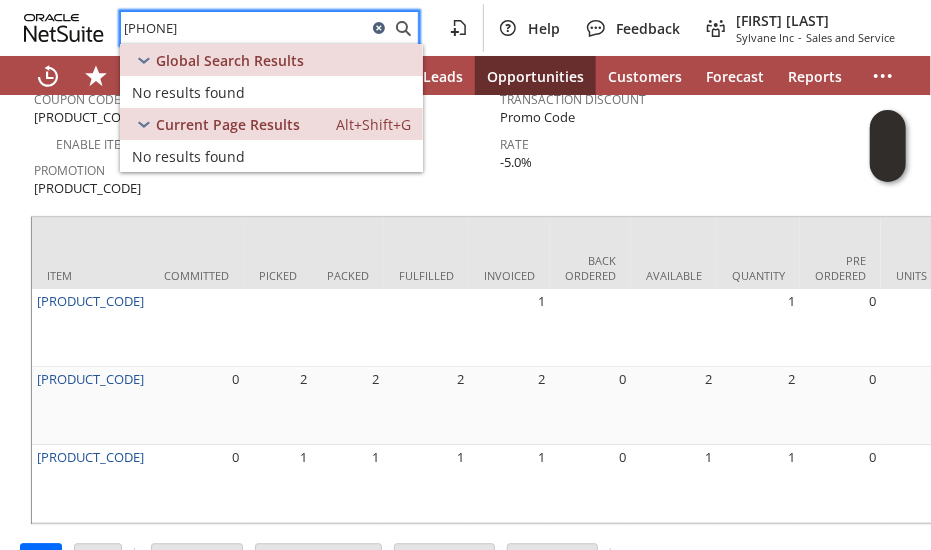 type on "8652507433" 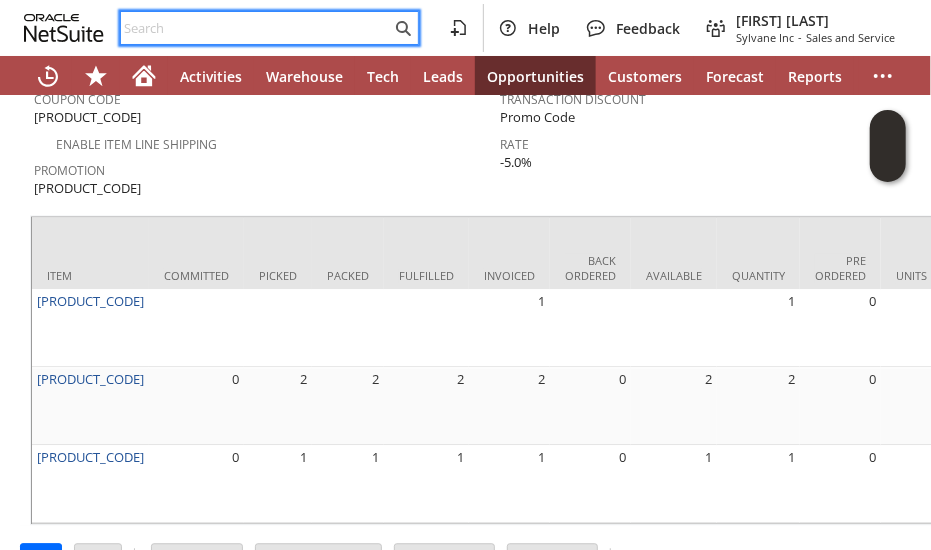 click at bounding box center [256, 28] 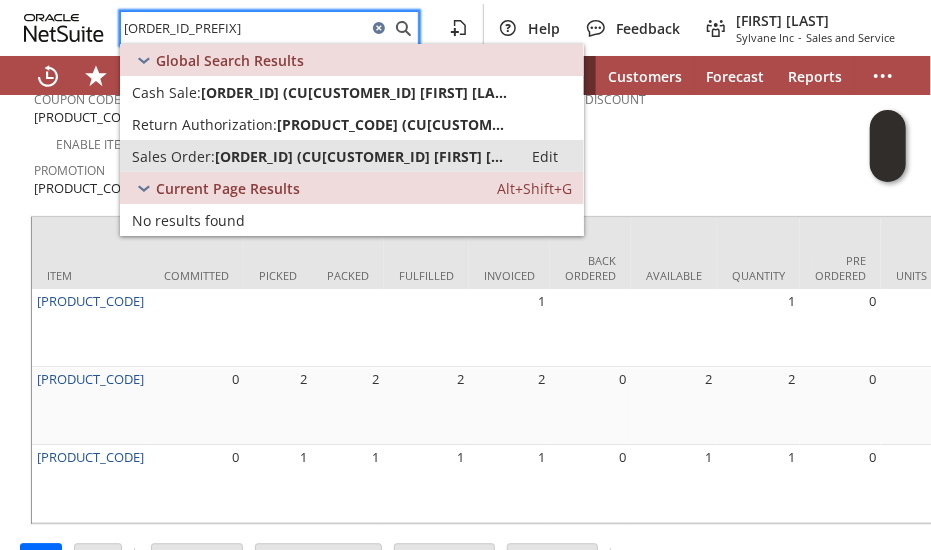 type on "111-0927582" 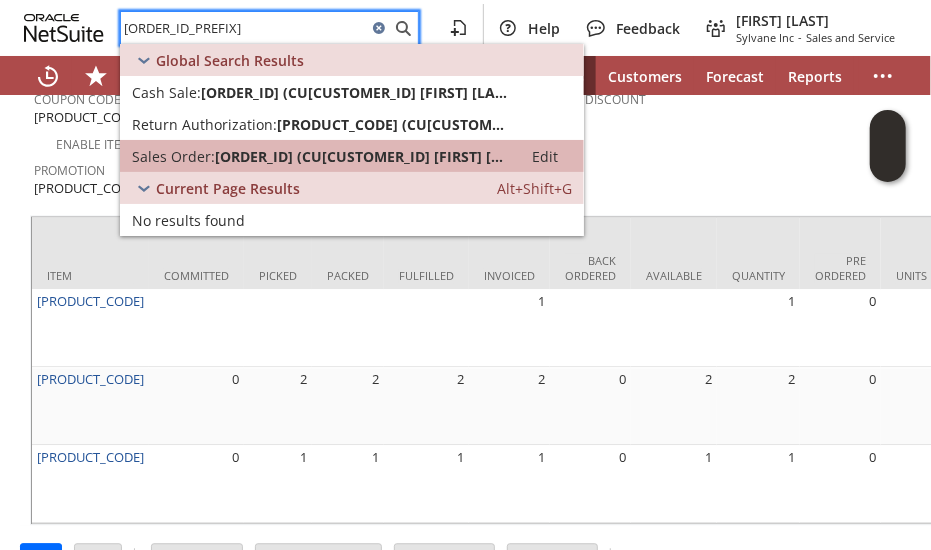 click on "S1343953 (CU1231887 Chris Morse)" at bounding box center [362, 156] 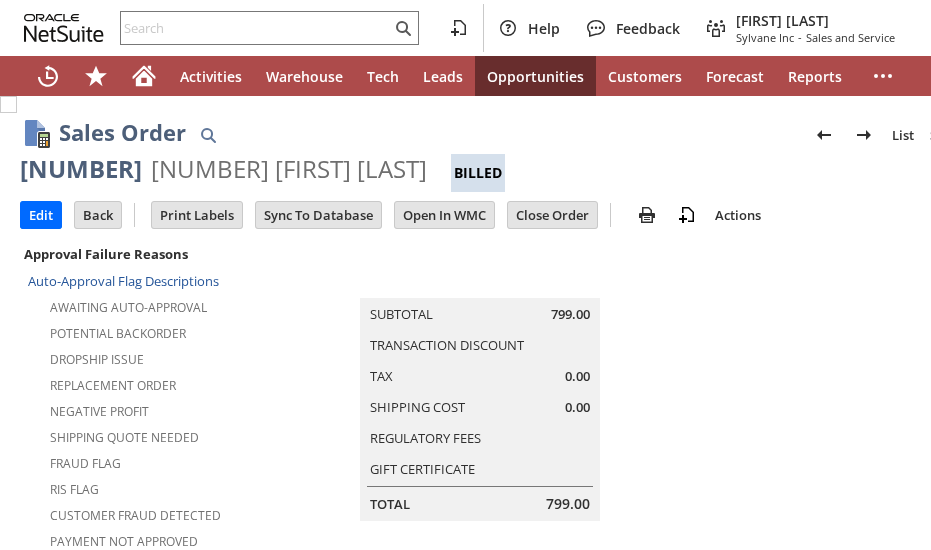 scroll, scrollTop: 0, scrollLeft: 0, axis: both 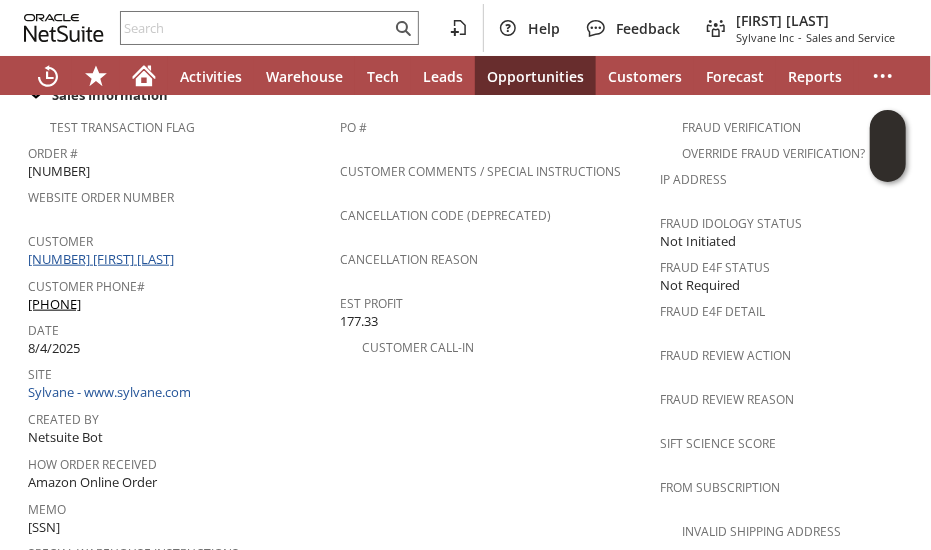 click on "[CREDIT_CARD] [FIRST] [LAST]" at bounding box center [103, 259] 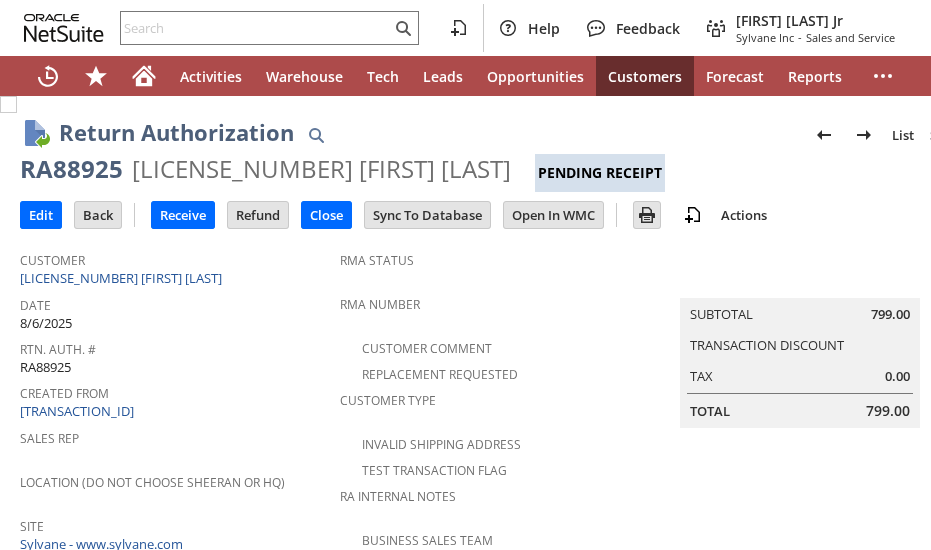 scroll, scrollTop: 0, scrollLeft: 0, axis: both 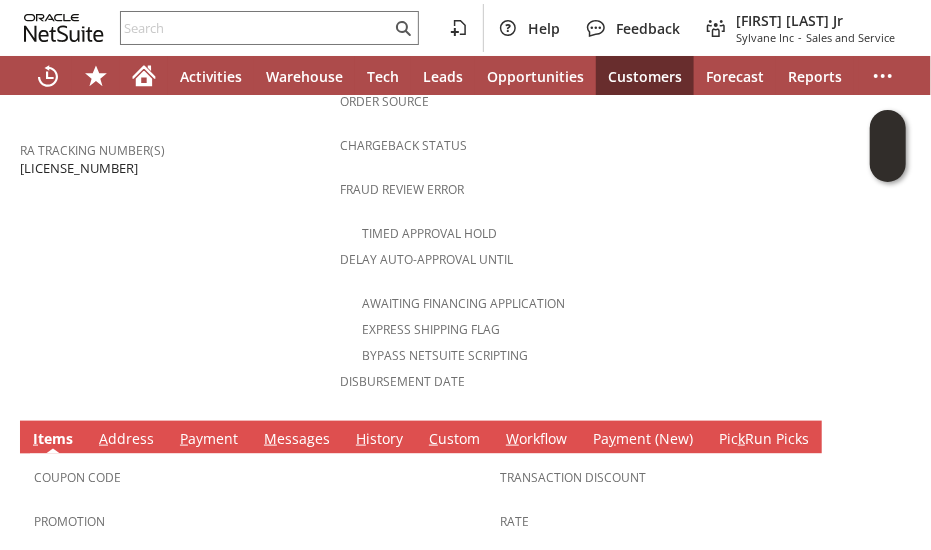 click on "H istory" at bounding box center [379, 440] 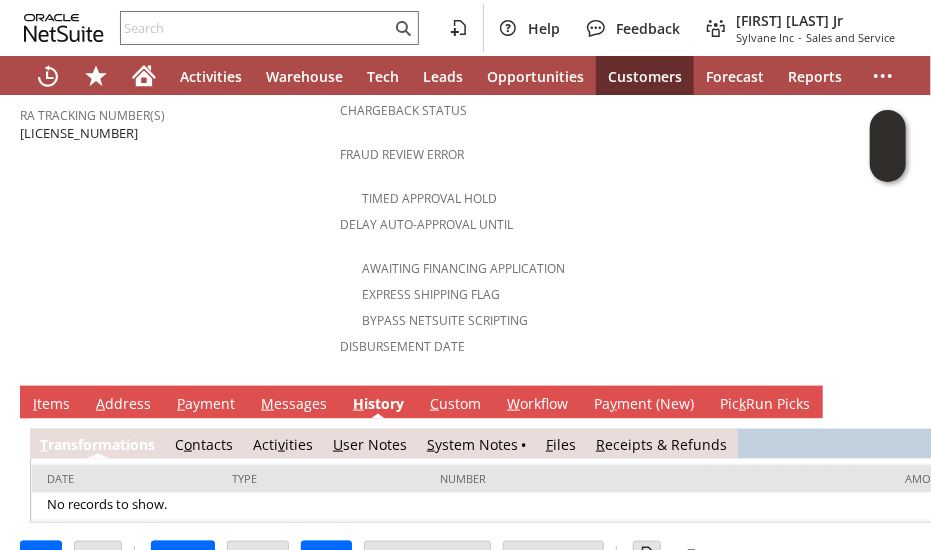 scroll, scrollTop: 0, scrollLeft: 0, axis: both 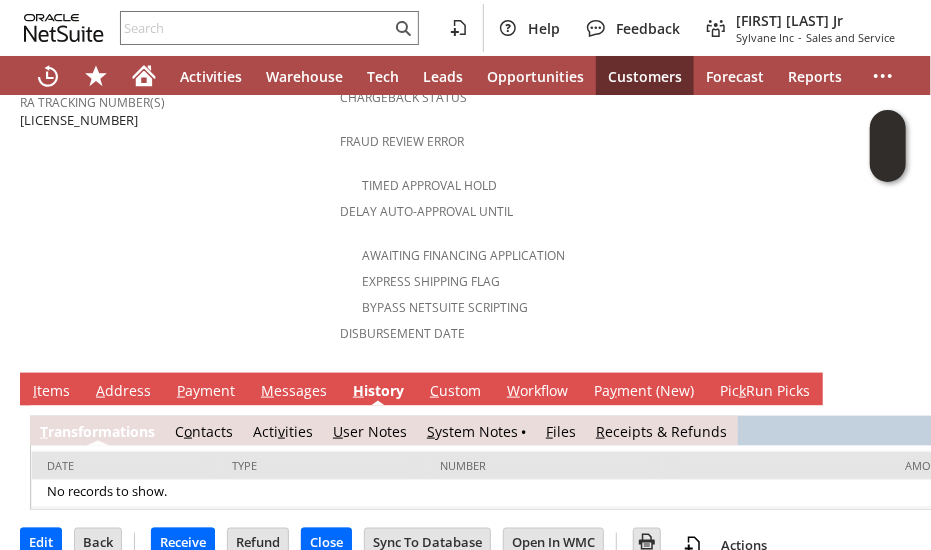 click on "S ystem Notes" at bounding box center [472, 431] 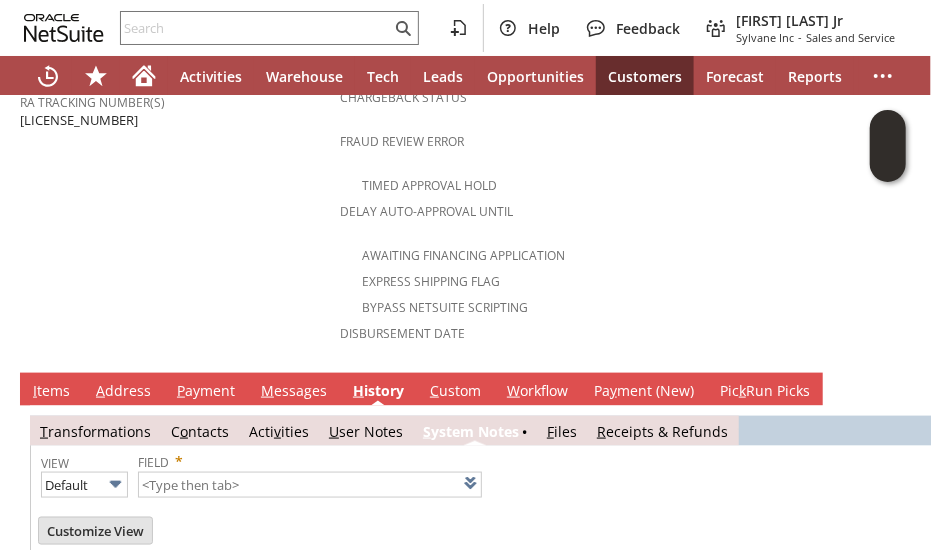 scroll, scrollTop: 917, scrollLeft: 0, axis: vertical 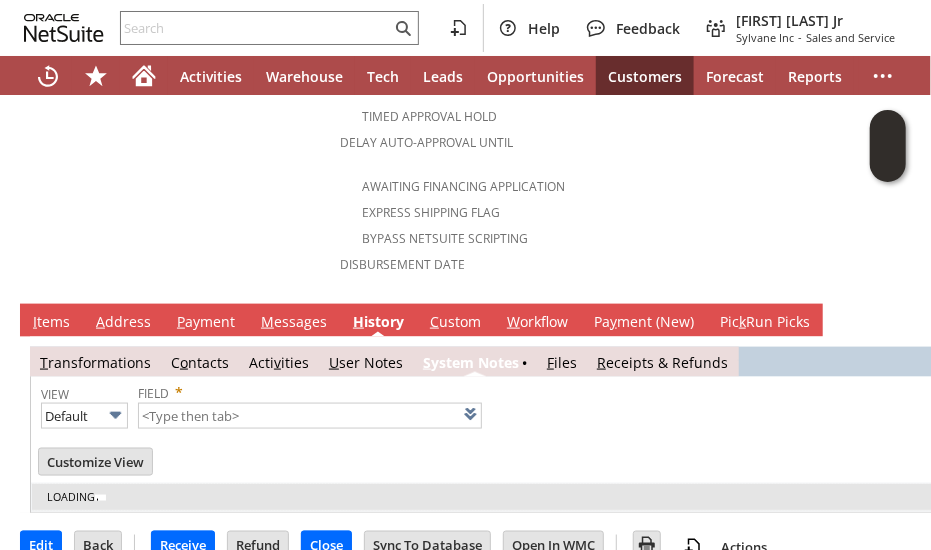 type on "1 to 25 of 67" 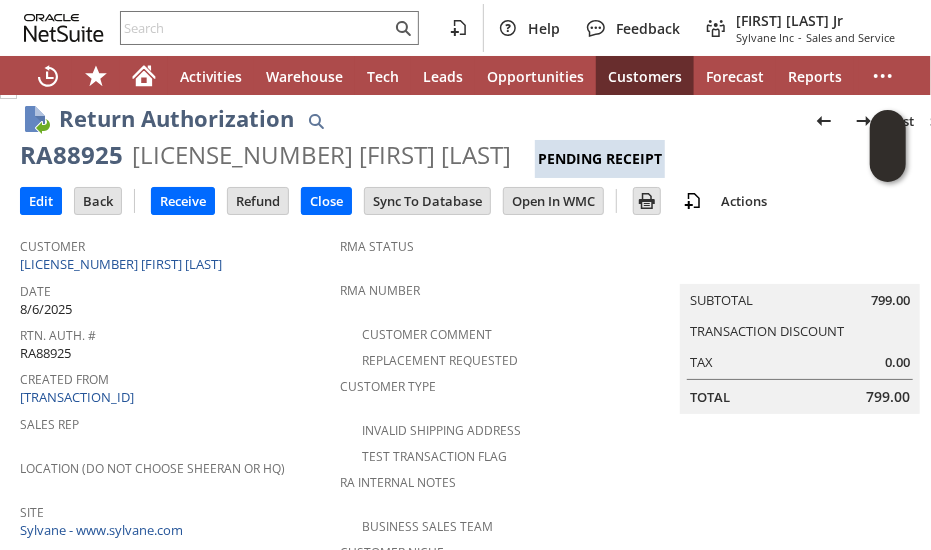 scroll, scrollTop: 0, scrollLeft: 0, axis: both 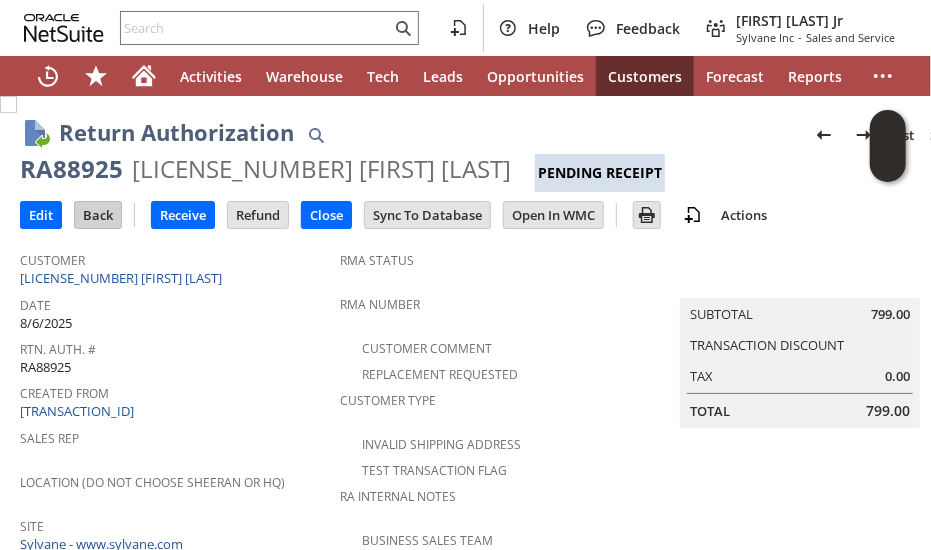 click on "Back" at bounding box center (98, 215) 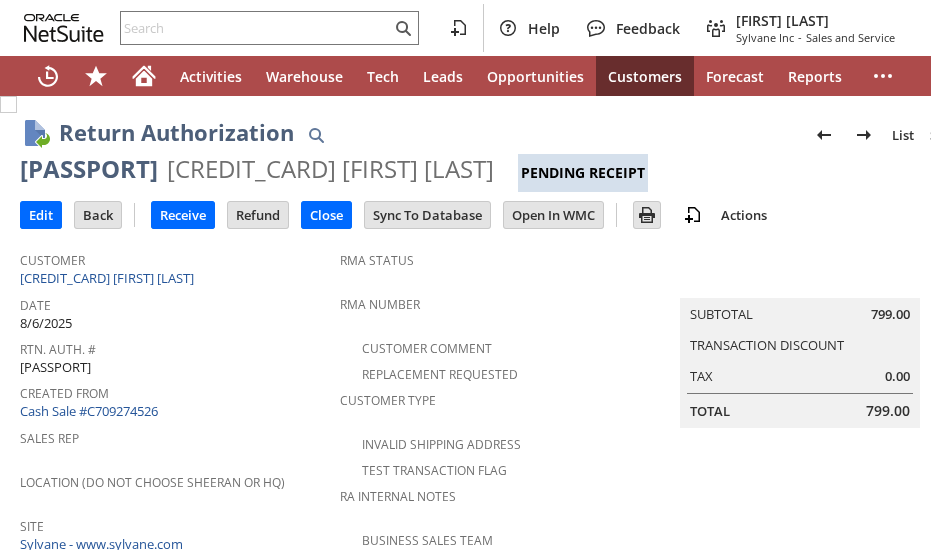 scroll, scrollTop: 0, scrollLeft: 0, axis: both 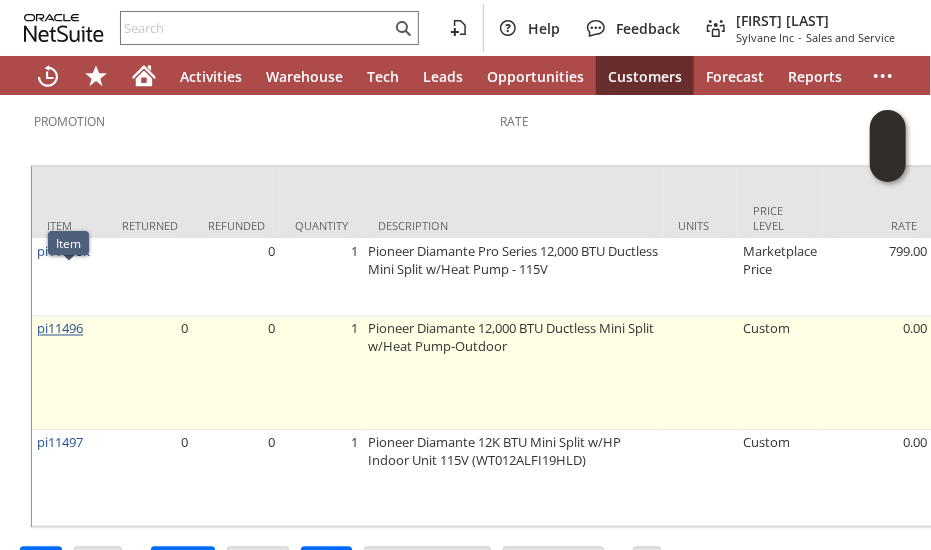 click on "pi11496" at bounding box center [60, 329] 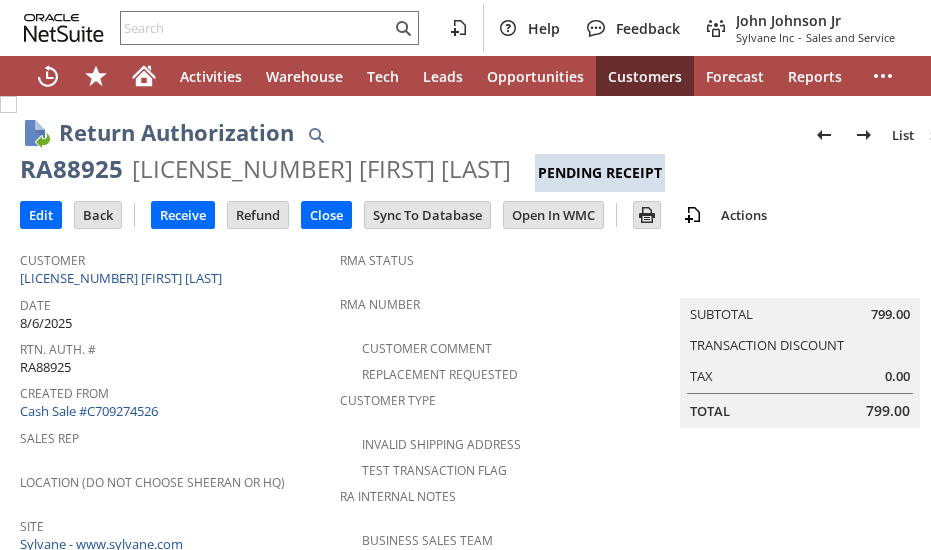 scroll, scrollTop: 0, scrollLeft: 0, axis: both 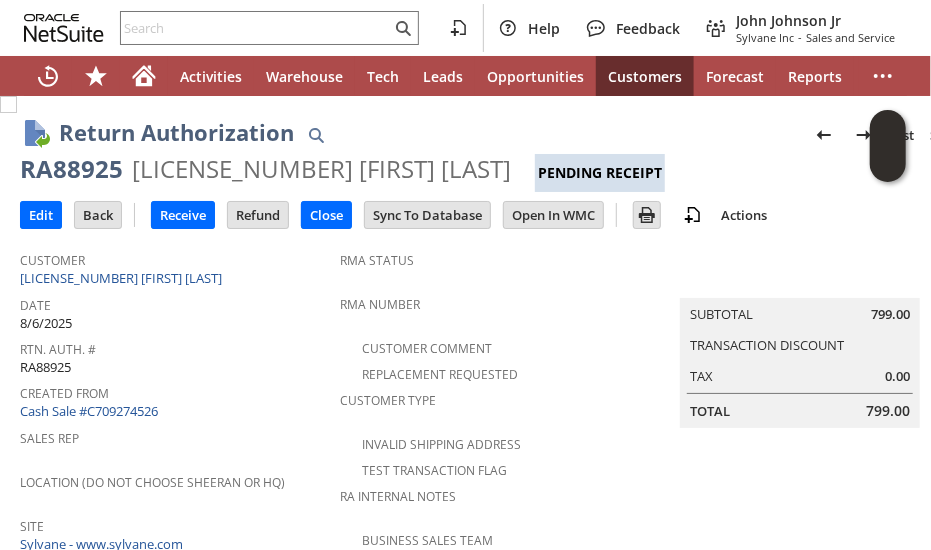 click on "RA88925" at bounding box center (71, 169) 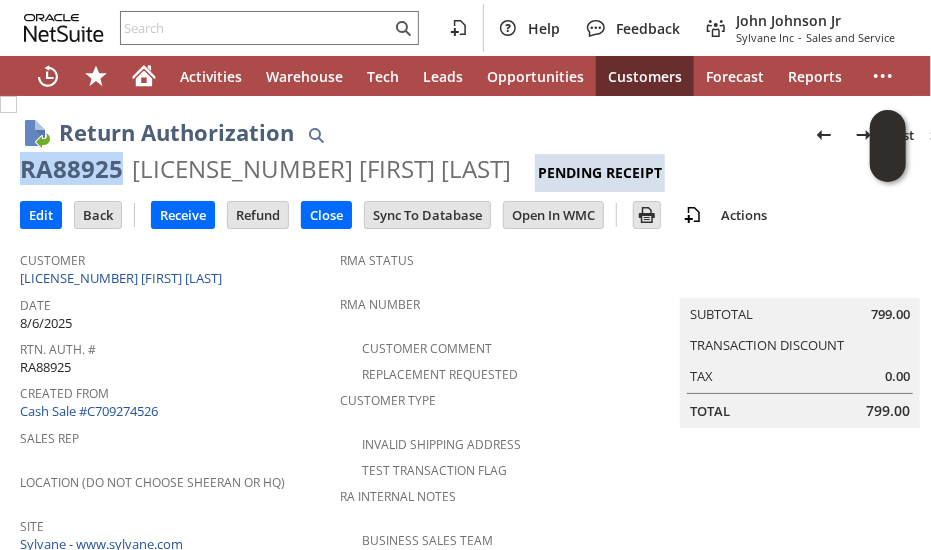 click on "RA88925" at bounding box center [71, 169] 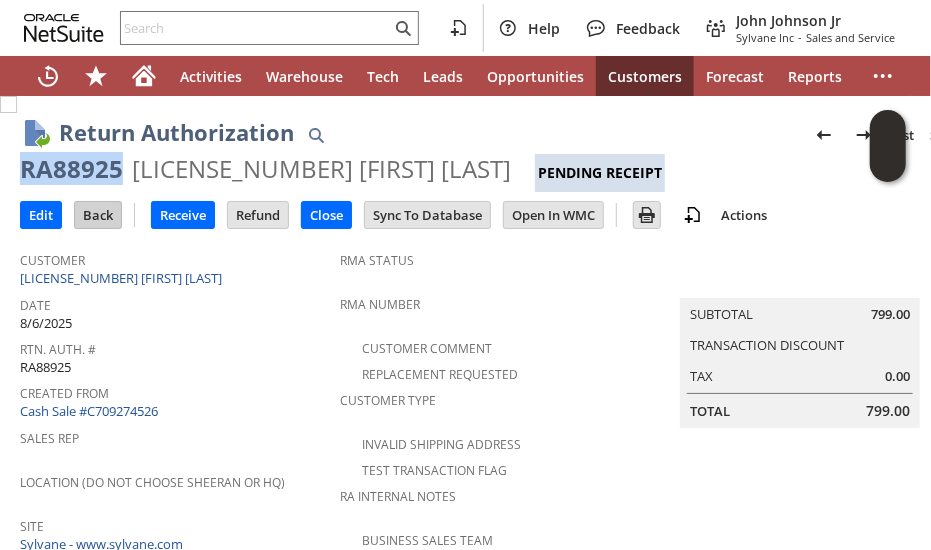 copy on "RA88925" 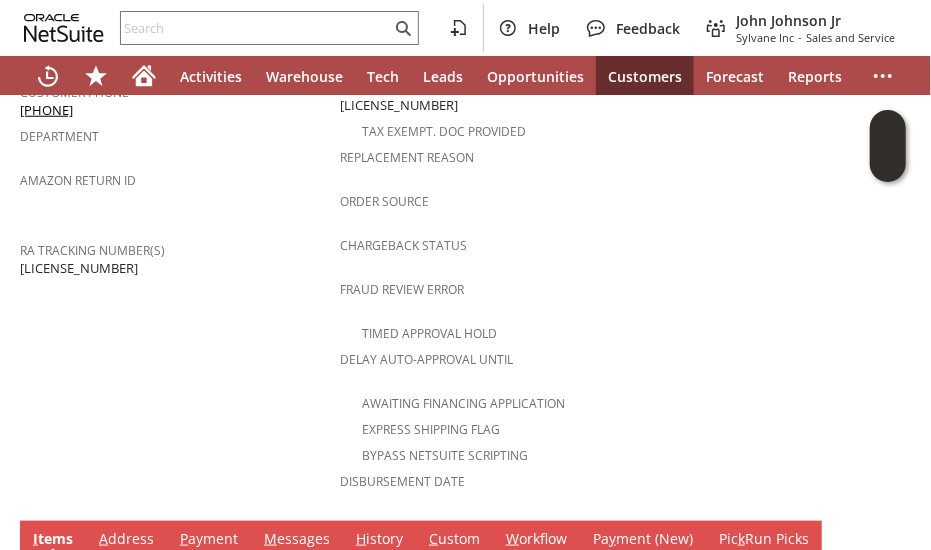 scroll, scrollTop: 1229, scrollLeft: 0, axis: vertical 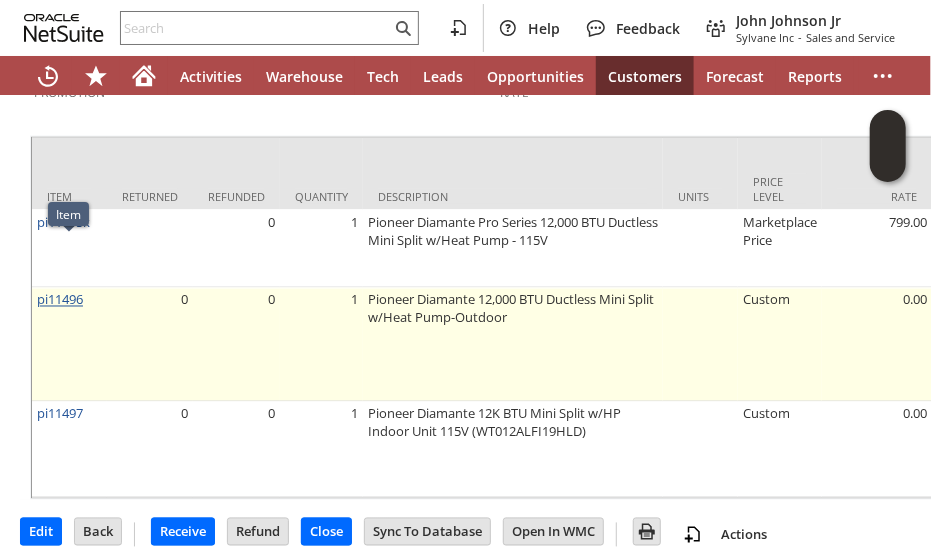 click on "pi11496" at bounding box center [60, 300] 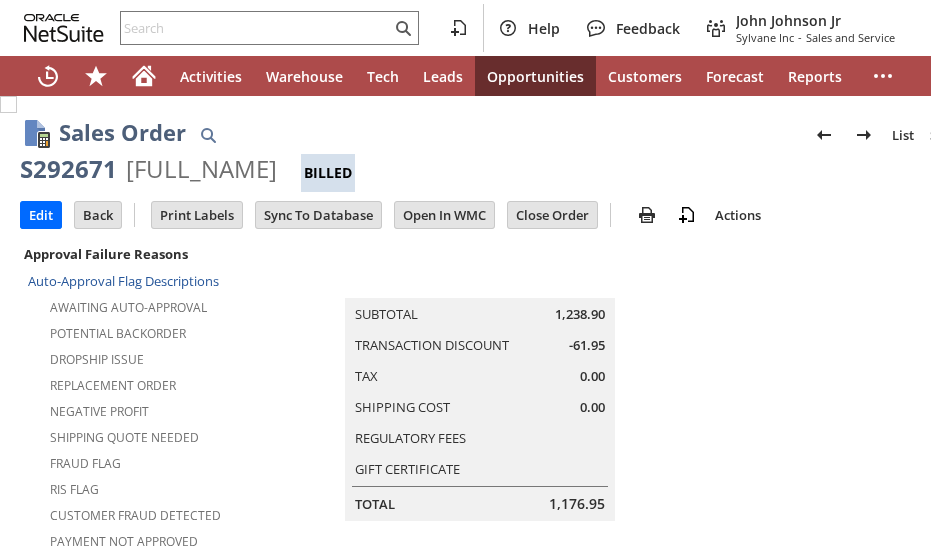 scroll, scrollTop: 0, scrollLeft: 0, axis: both 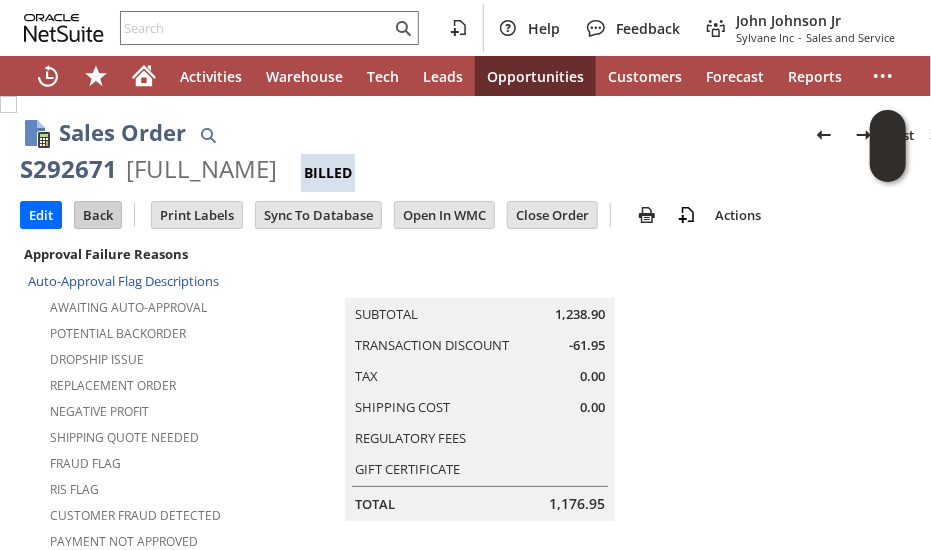 click on "Back" at bounding box center (98, 215) 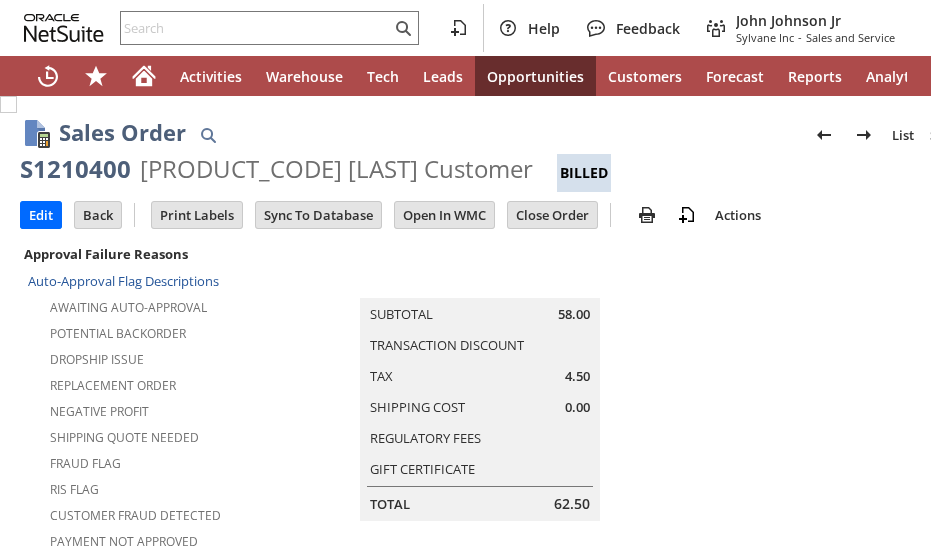 scroll, scrollTop: 0, scrollLeft: 0, axis: both 